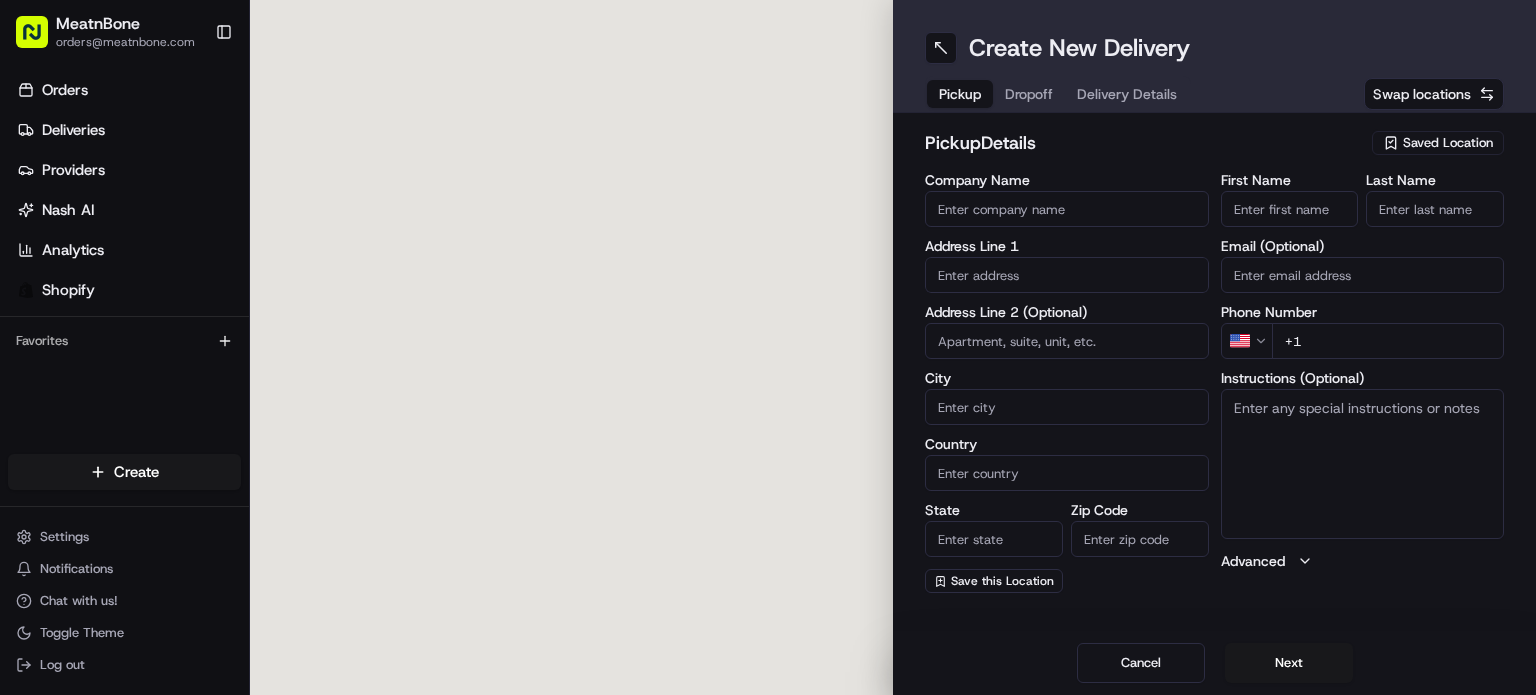 scroll, scrollTop: 0, scrollLeft: 0, axis: both 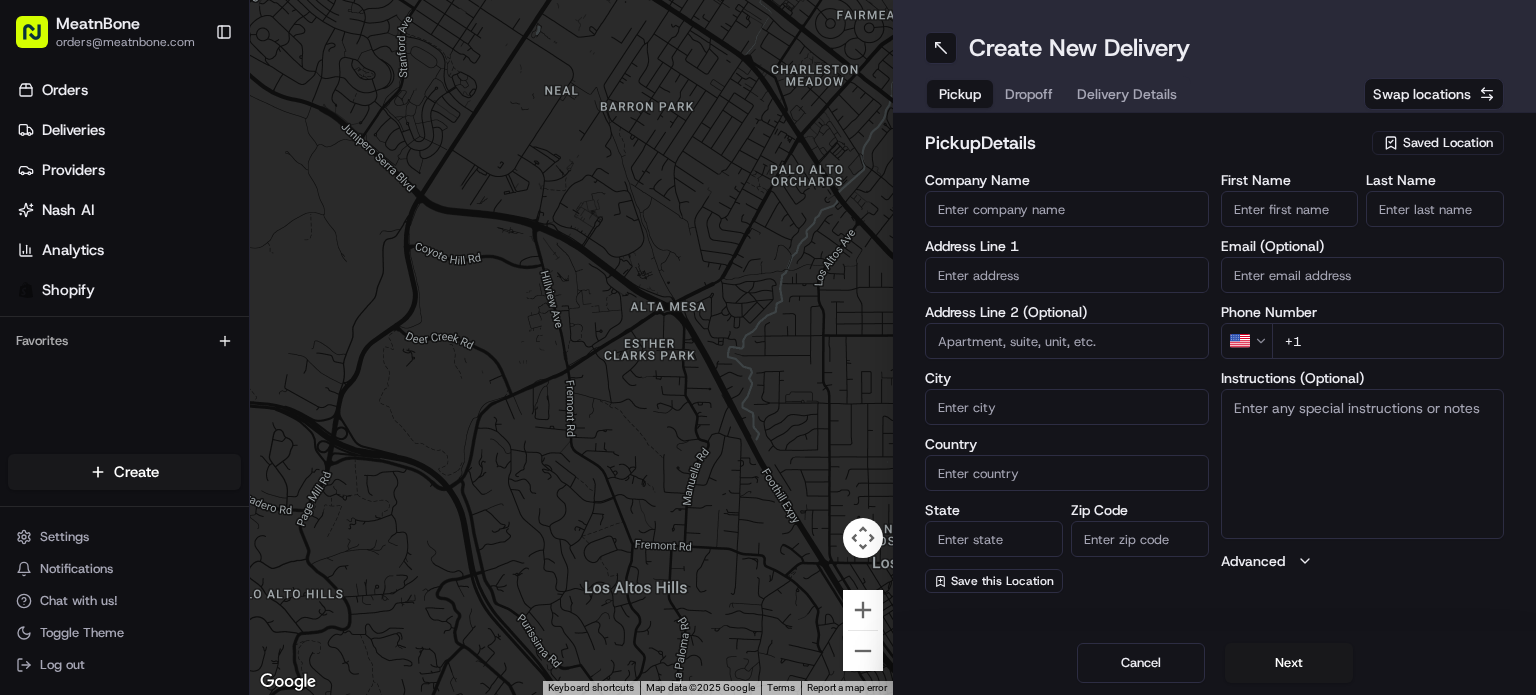 click 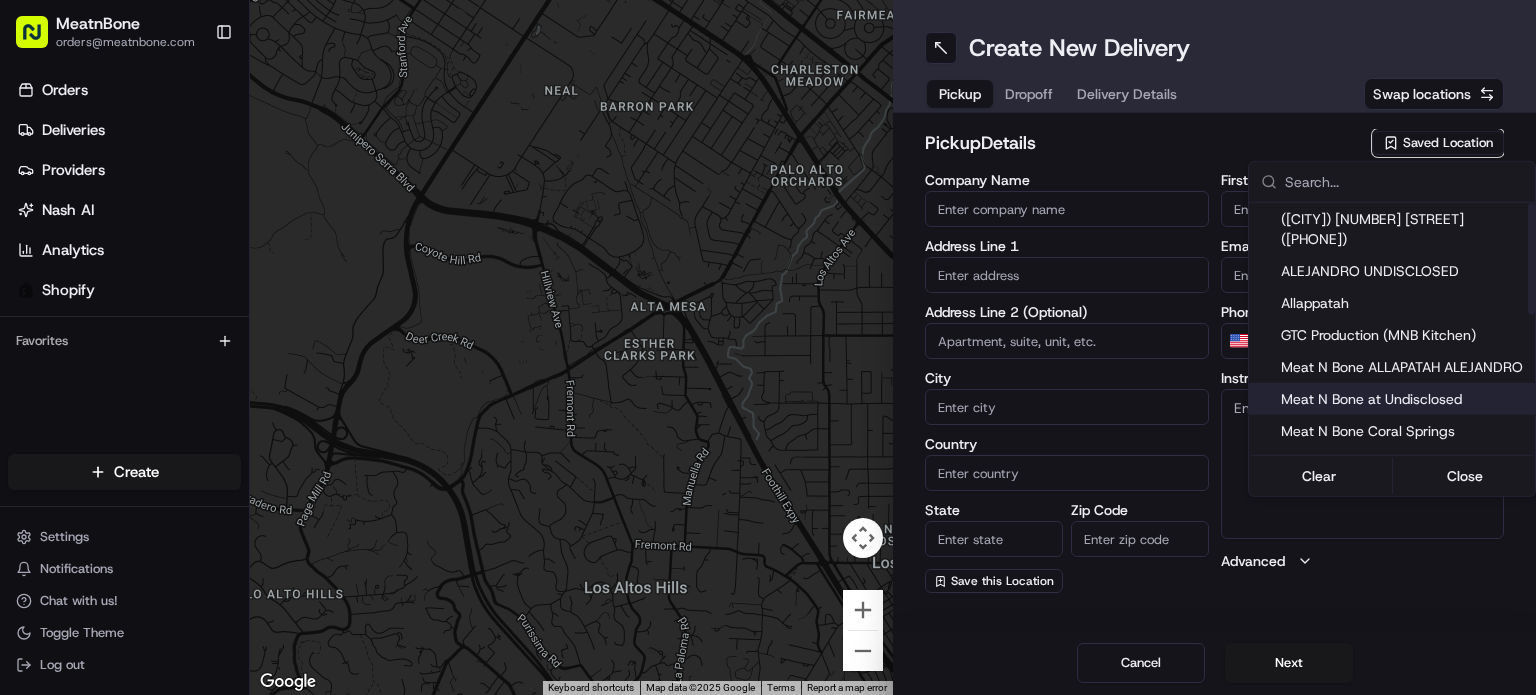 click on "Meat N Bone at Undisclosed" at bounding box center (1404, 399) 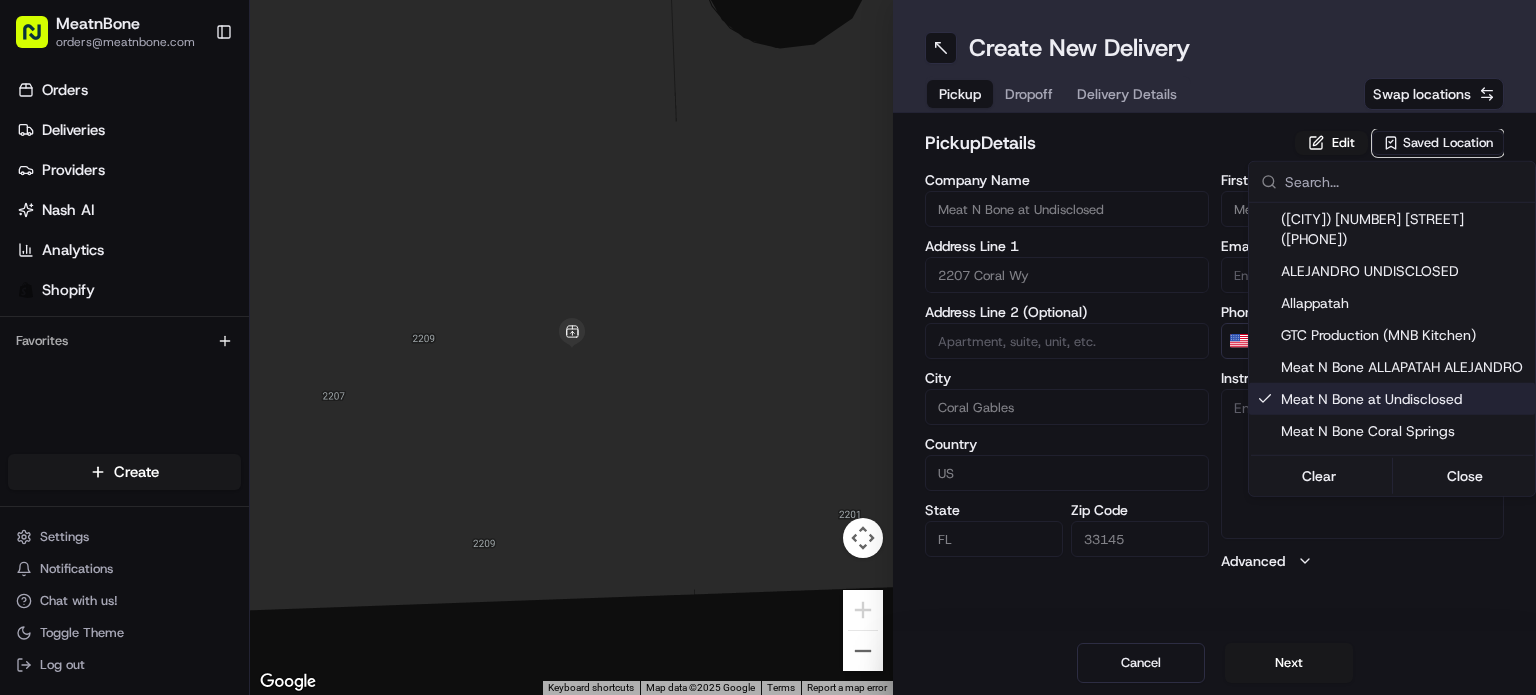 click on "MeatnBone orders@example.com Toggle Sidebar Orders Deliveries Providers Nash AI Analytics Shopify Favorites Main Menu Members & Organization Organization Users Roles Preferences Customization Tracking Orchestration Automations Dispatch Strategy Locations Pickup Locations Dropoff Locations Billing Billing Refund Requests Integrations Notification Triggers Webhooks API Keys Request Logs Create Settings Notifications Chat with us! Toggle Theme Log out ← Move left → Move right ↑ Move up ↓ Move down + Zoom in - Zoom out Home Jump left by 75% End Jump right by 75% Page Up Jump up by 75% Page Down Jump down by 75% Keyboard shortcuts Map Data Map data ©2025 Google Map data ©2025 Google 2 m  Click to toggle between metric and imperial units Terms Report a map error Create New Delivery Pickup Dropoff Delivery Details Swap locations pickup  Details  Edit Saved Location Company Name Meat N Bone at Undisclosed Address Line 1 [NUMBER] [STREET] Address Line 2 (Optional) City [CITY] Country US" at bounding box center (768, 347) 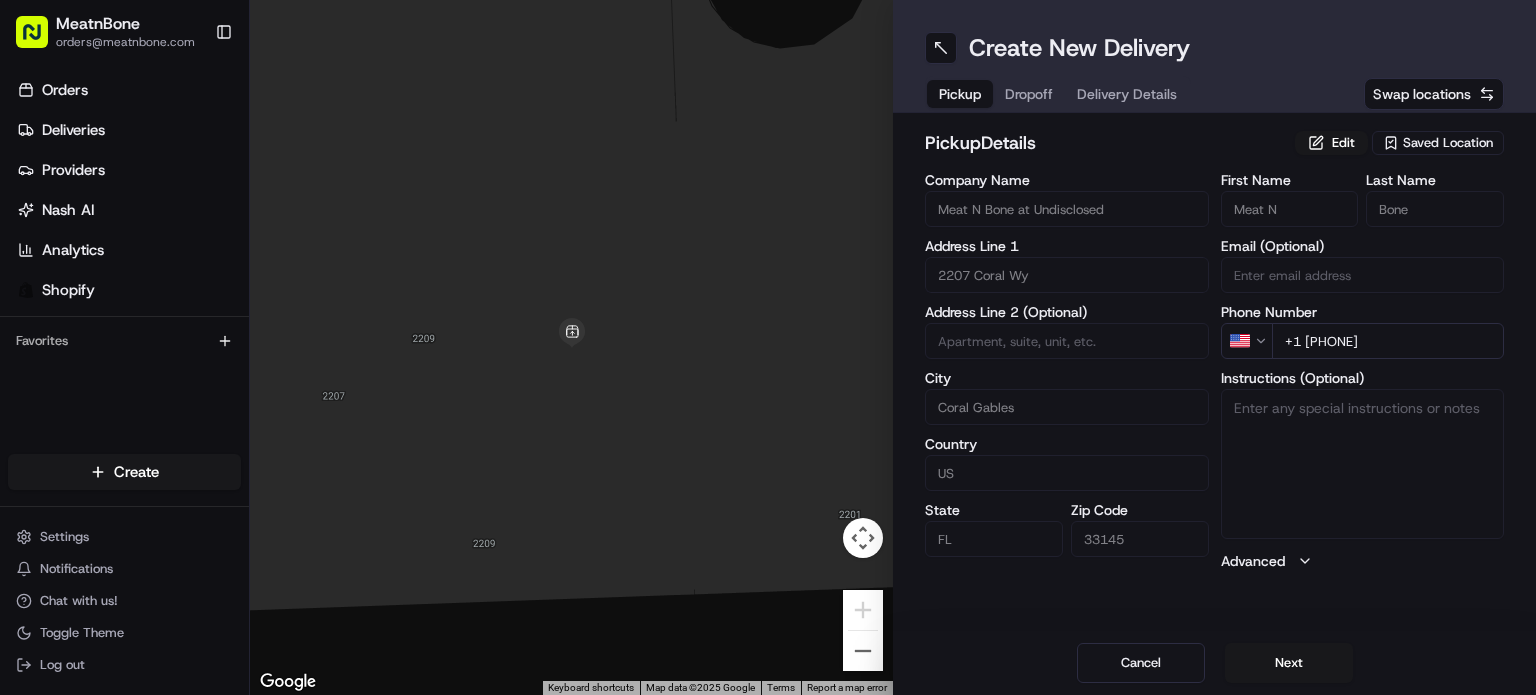 click on "Dropoff" at bounding box center [1029, 94] 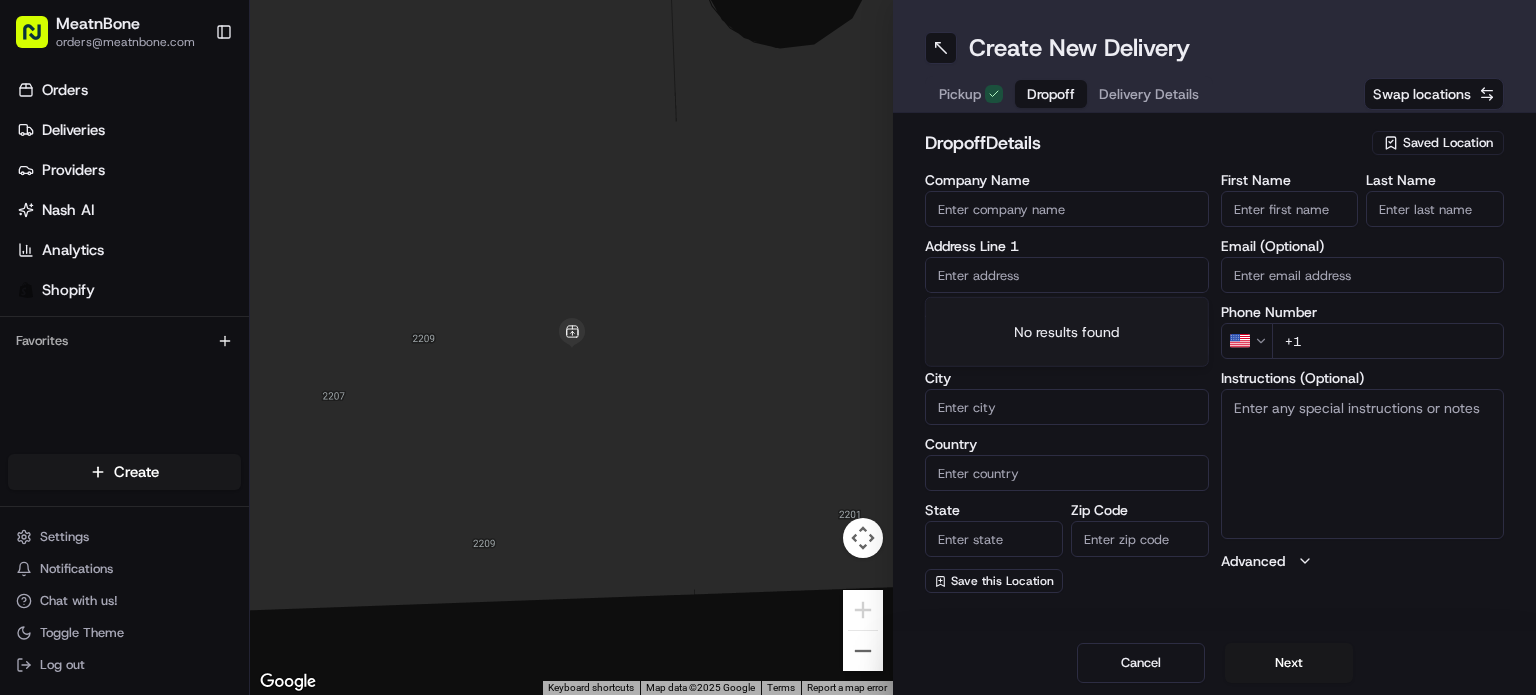 click at bounding box center (1067, 275) 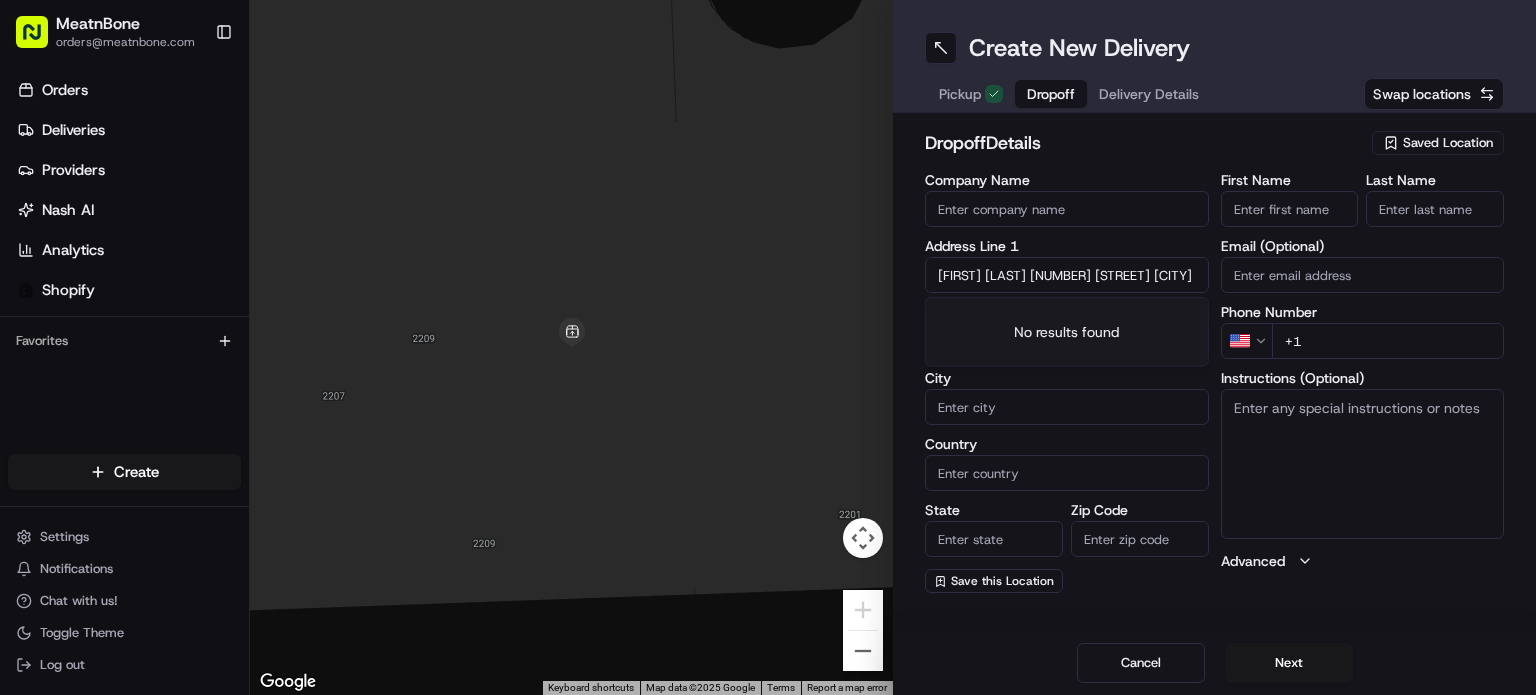 scroll, scrollTop: 0, scrollLeft: 224, axis: horizontal 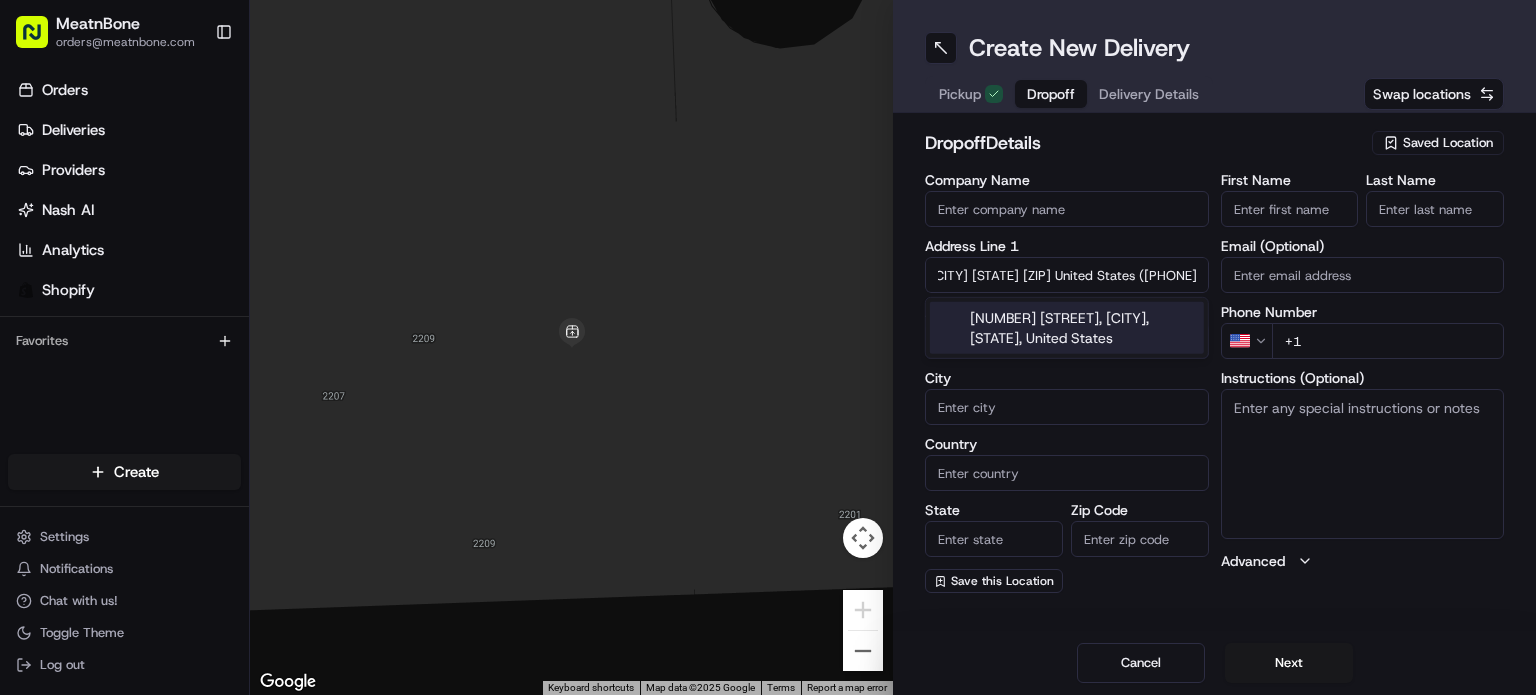 click on "[FIRST] [LAST] [NUMBER] [STREET] [CITY] [STATE] [ZIP] United States ([PHONE])" at bounding box center (1067, 275) 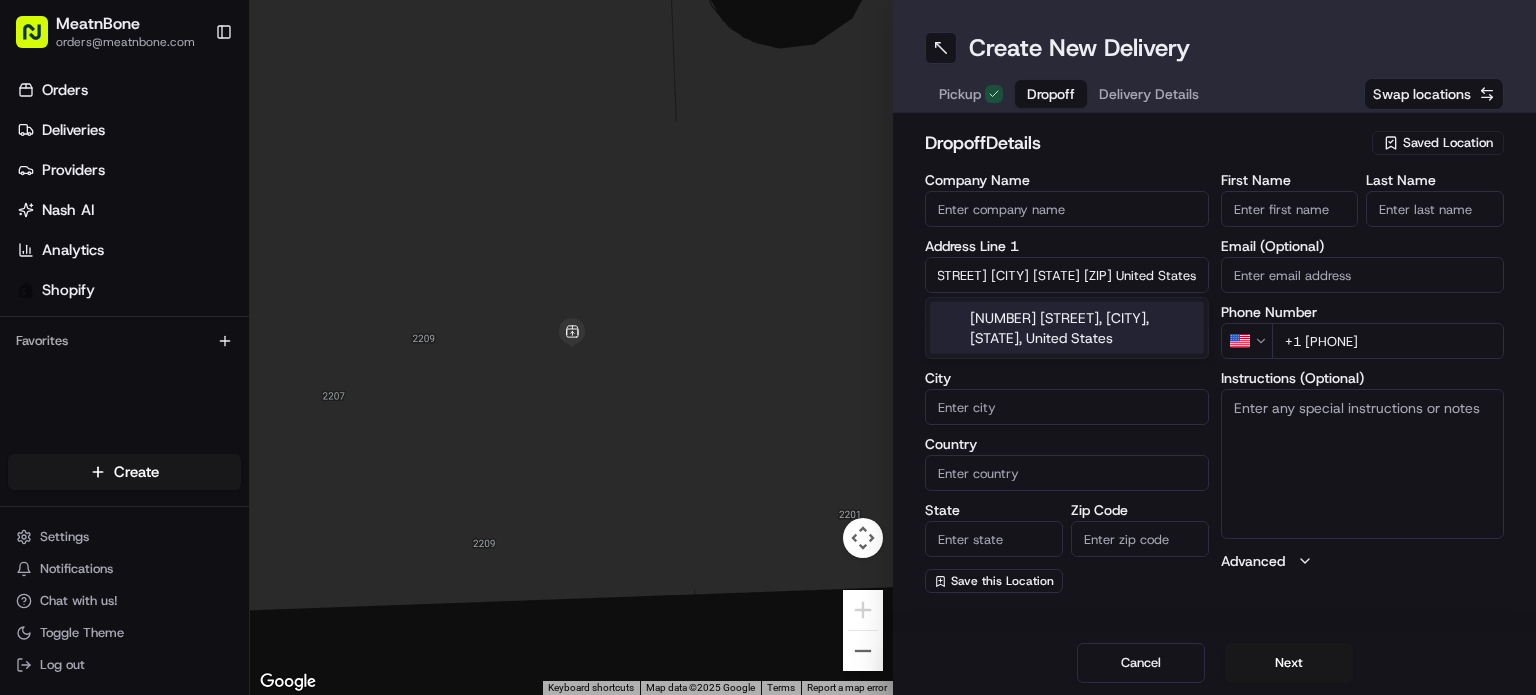 scroll, scrollTop: 0, scrollLeft: 0, axis: both 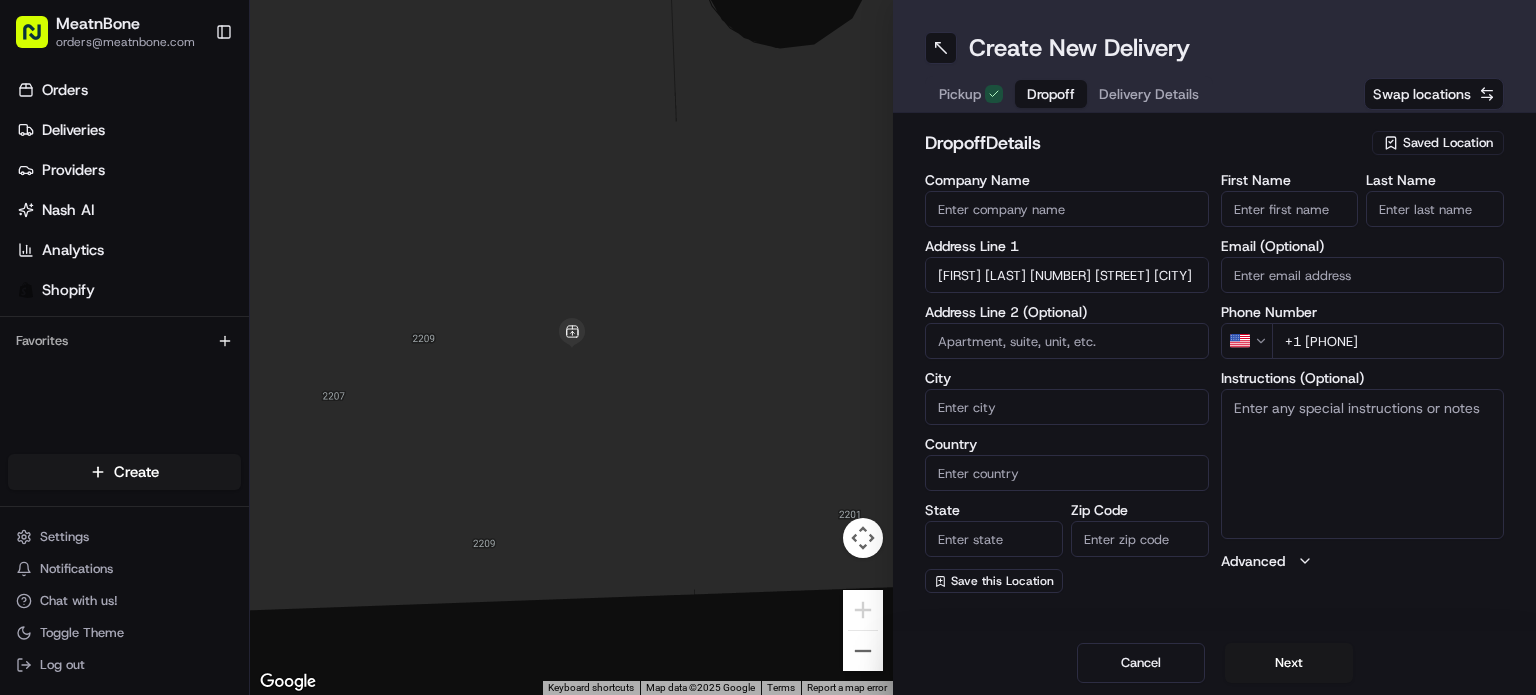 type on "+1 [PHONE]" 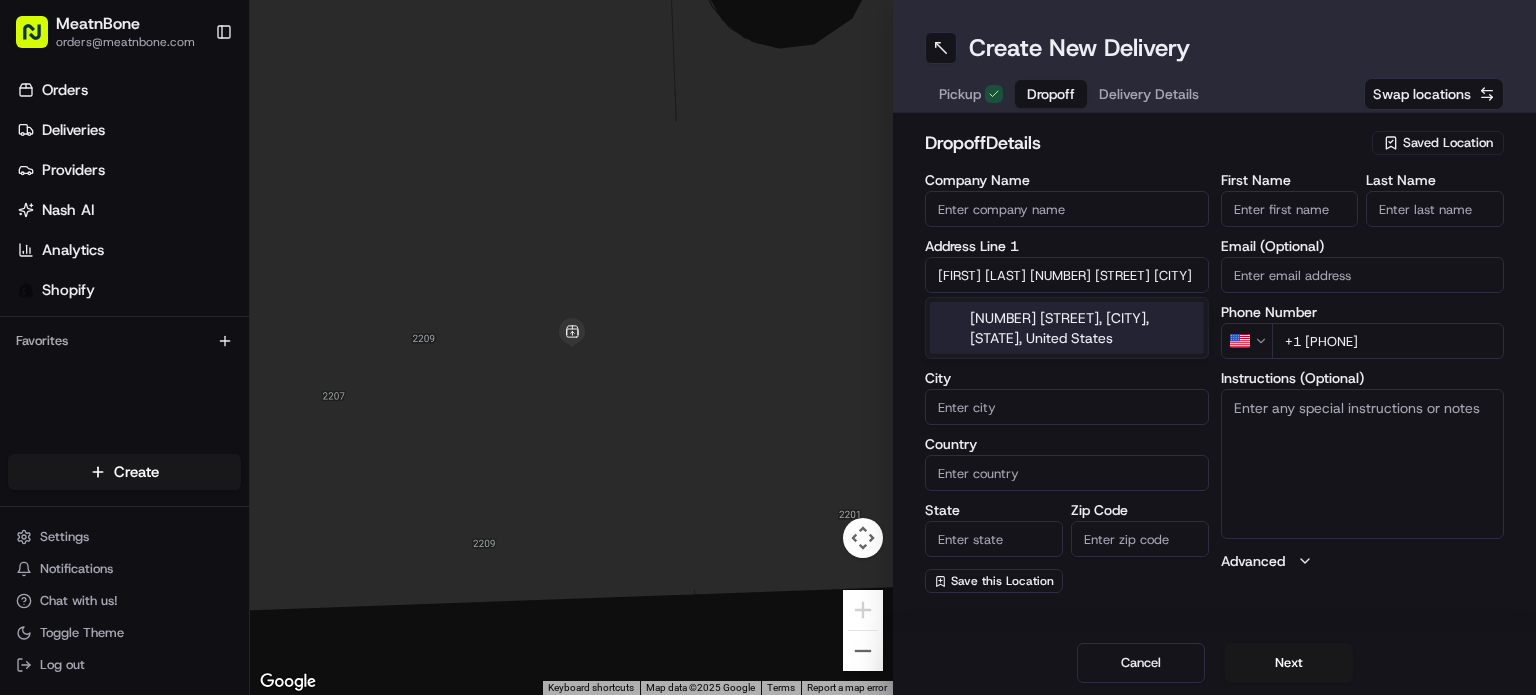 drag, startPoint x: 1028, startPoint y: 282, endPoint x: 824, endPoint y: 287, distance: 204.06126 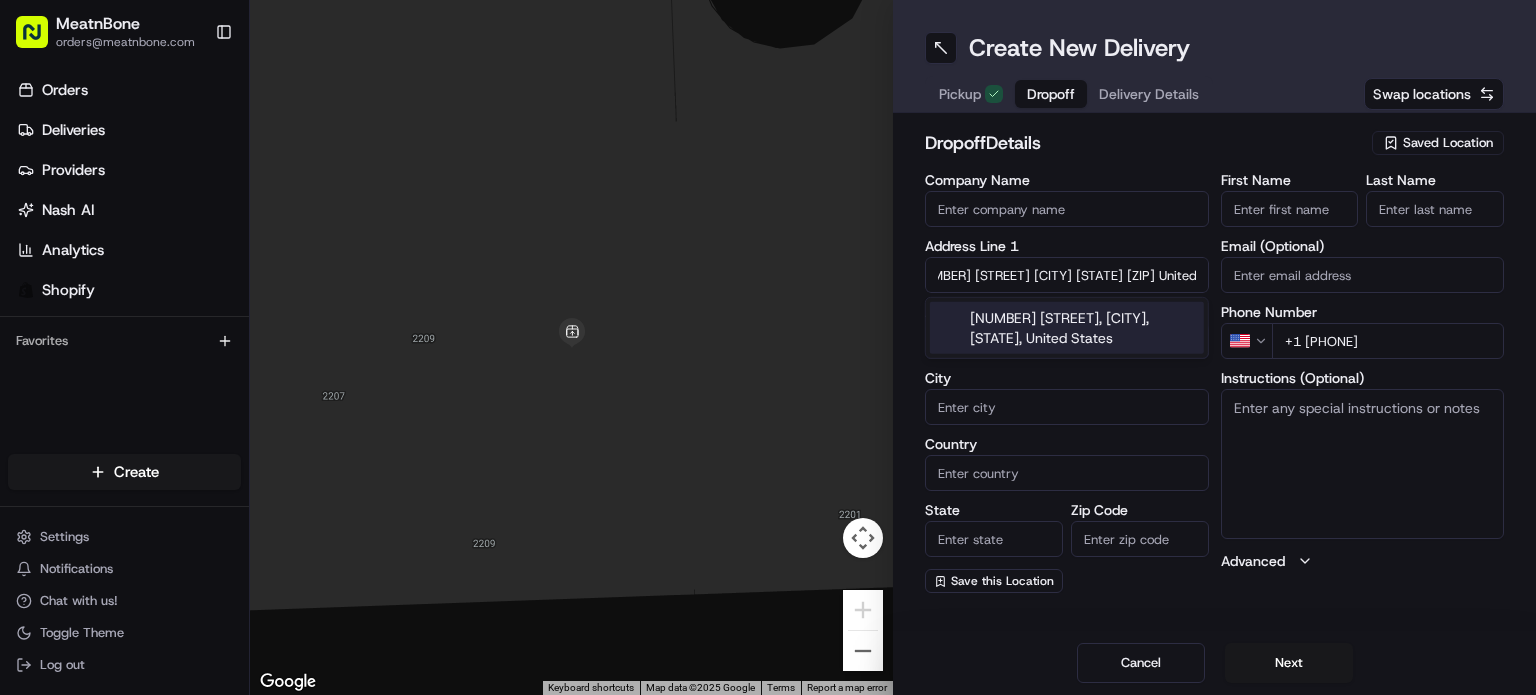 type on "[NUMBER] [STREET] [CITY] [STATE] [ZIP] United States" 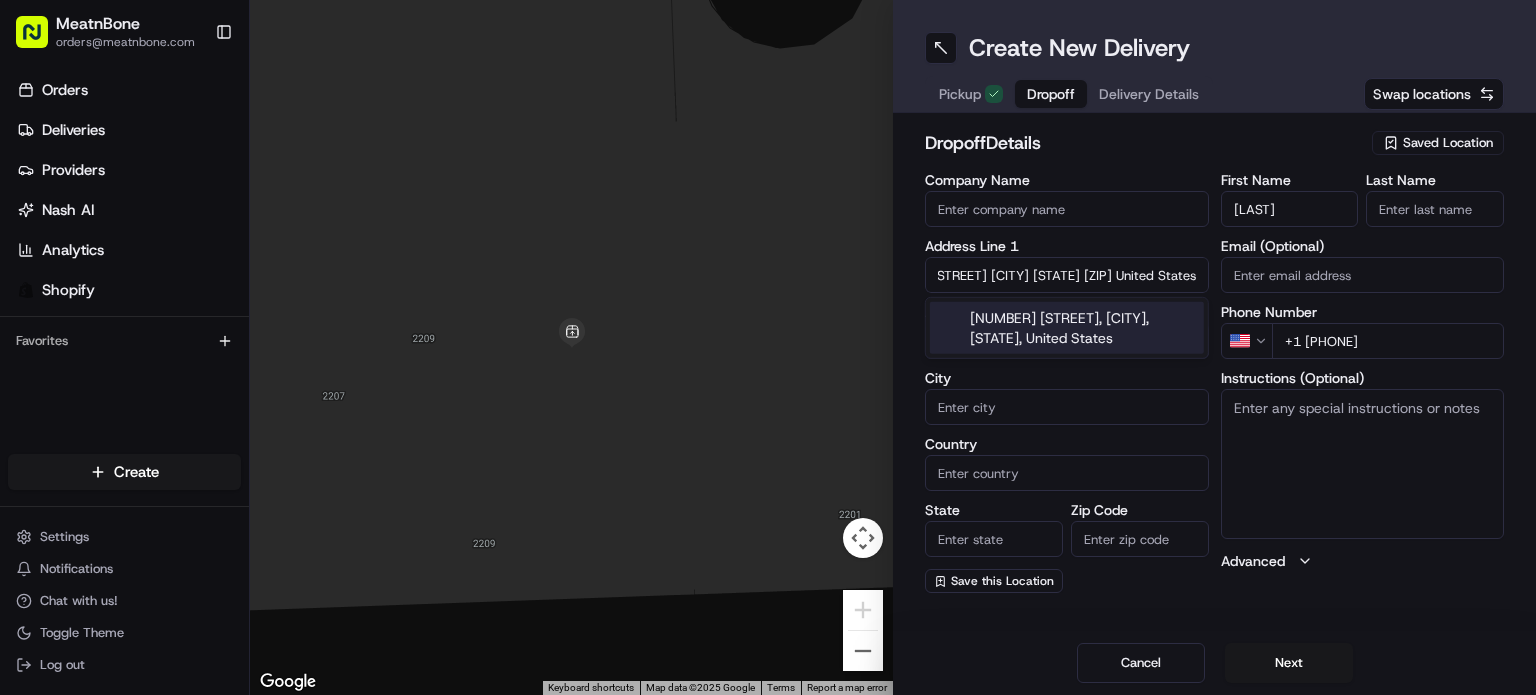 scroll, scrollTop: 0, scrollLeft: 0, axis: both 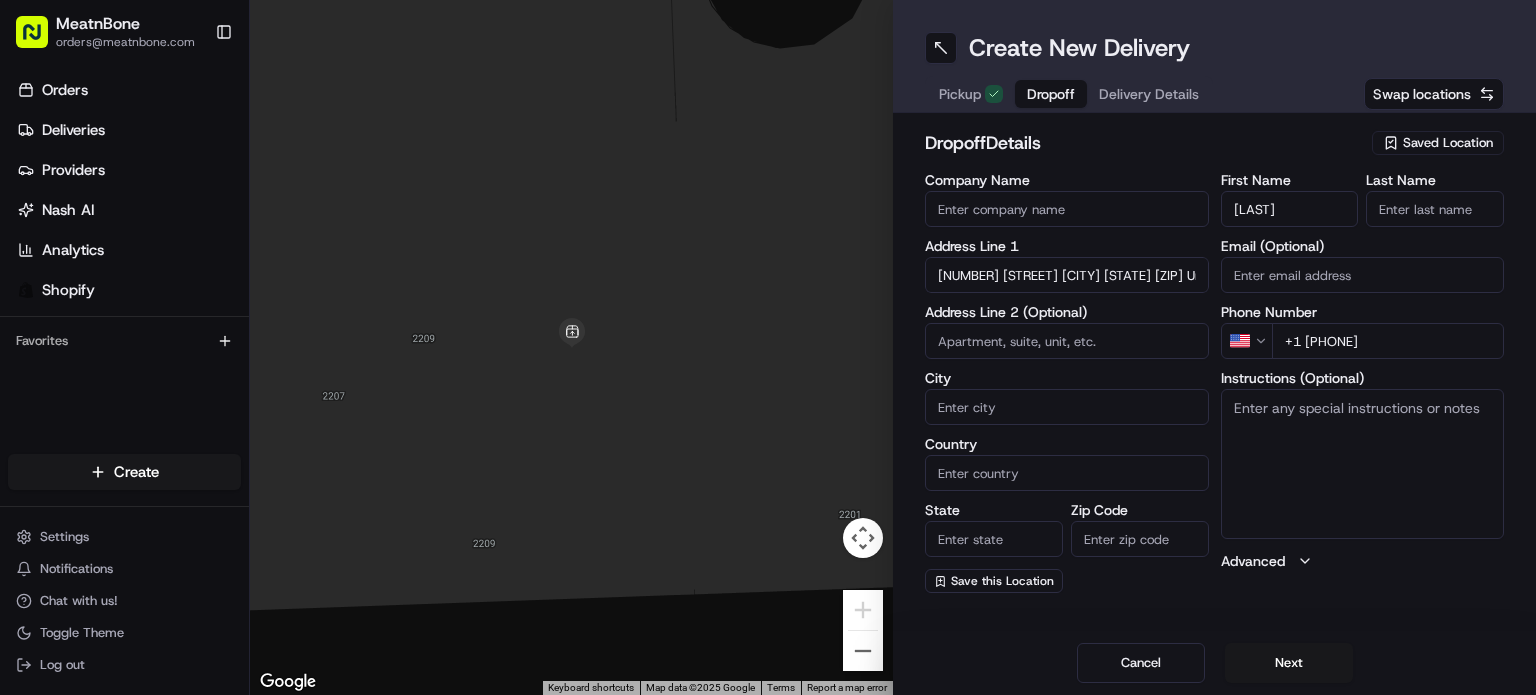 click on "[LAST]" at bounding box center [1290, 209] 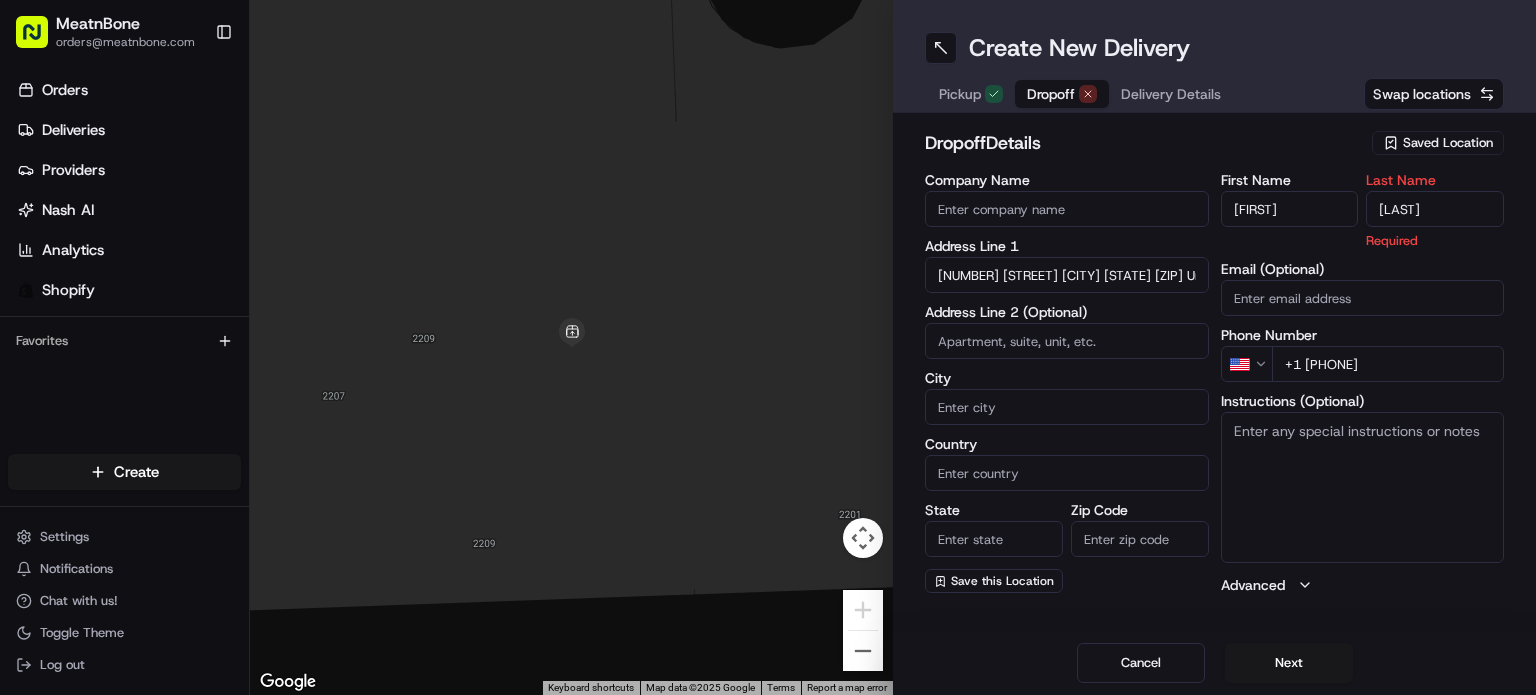 type on "[LAST]" 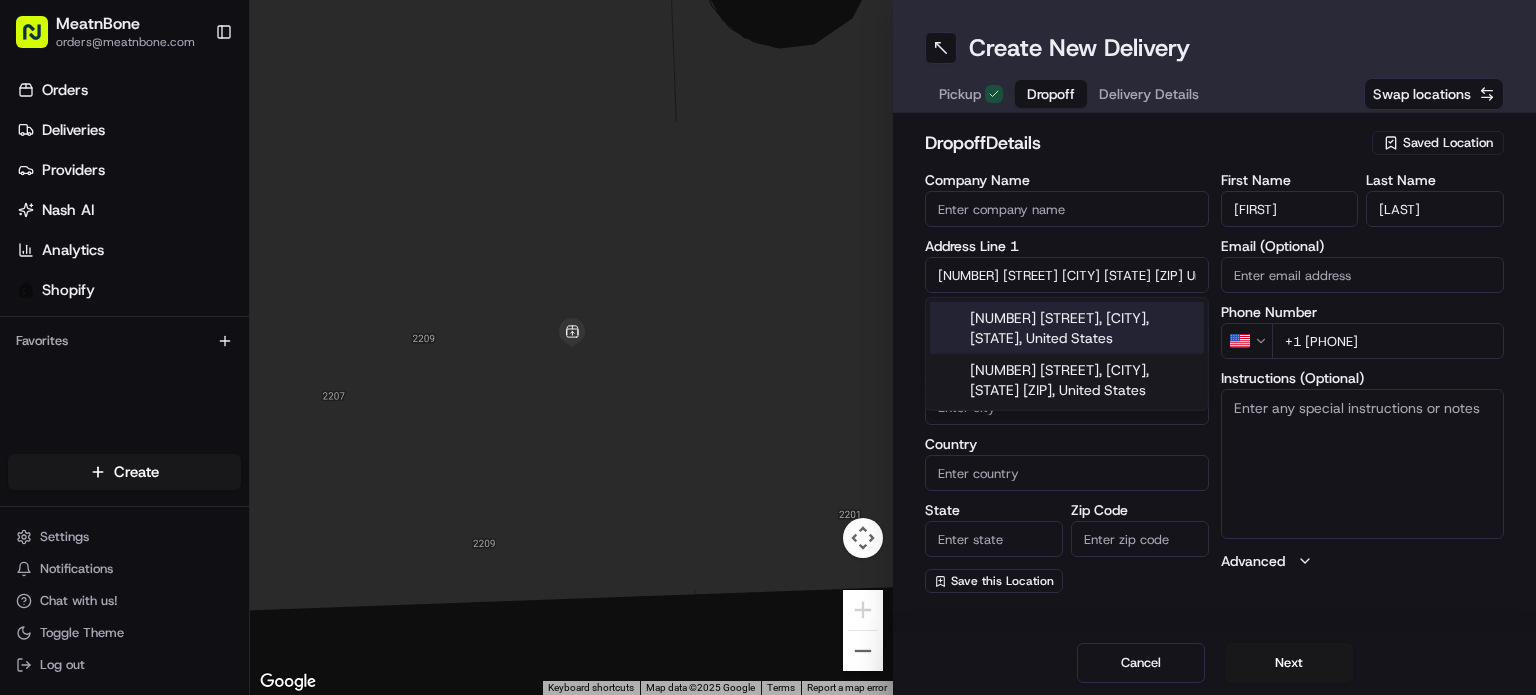 click on "[NUMBER] [STREET], [CITY], [STATE], United States" at bounding box center [1067, 328] 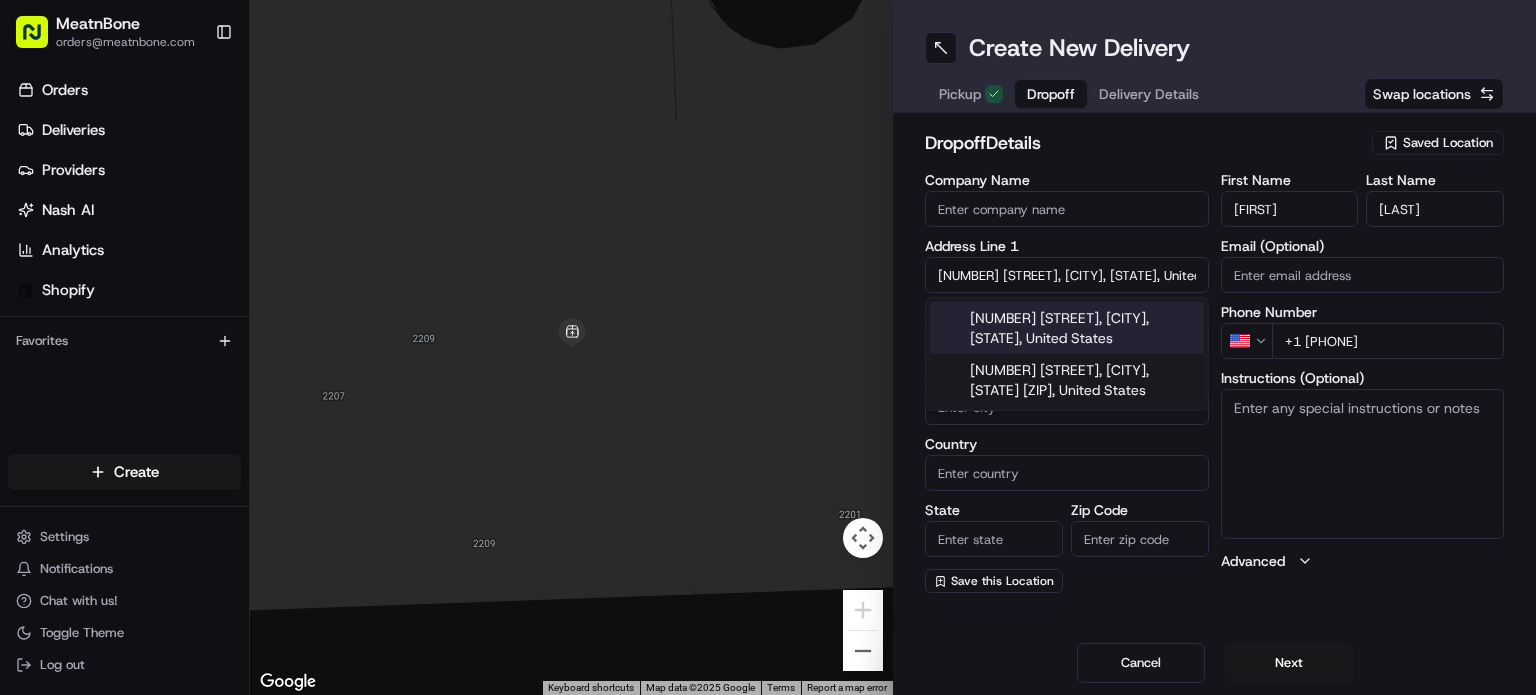 type on "[NUMBER] [STREET], [CITY], [STATE], USA" 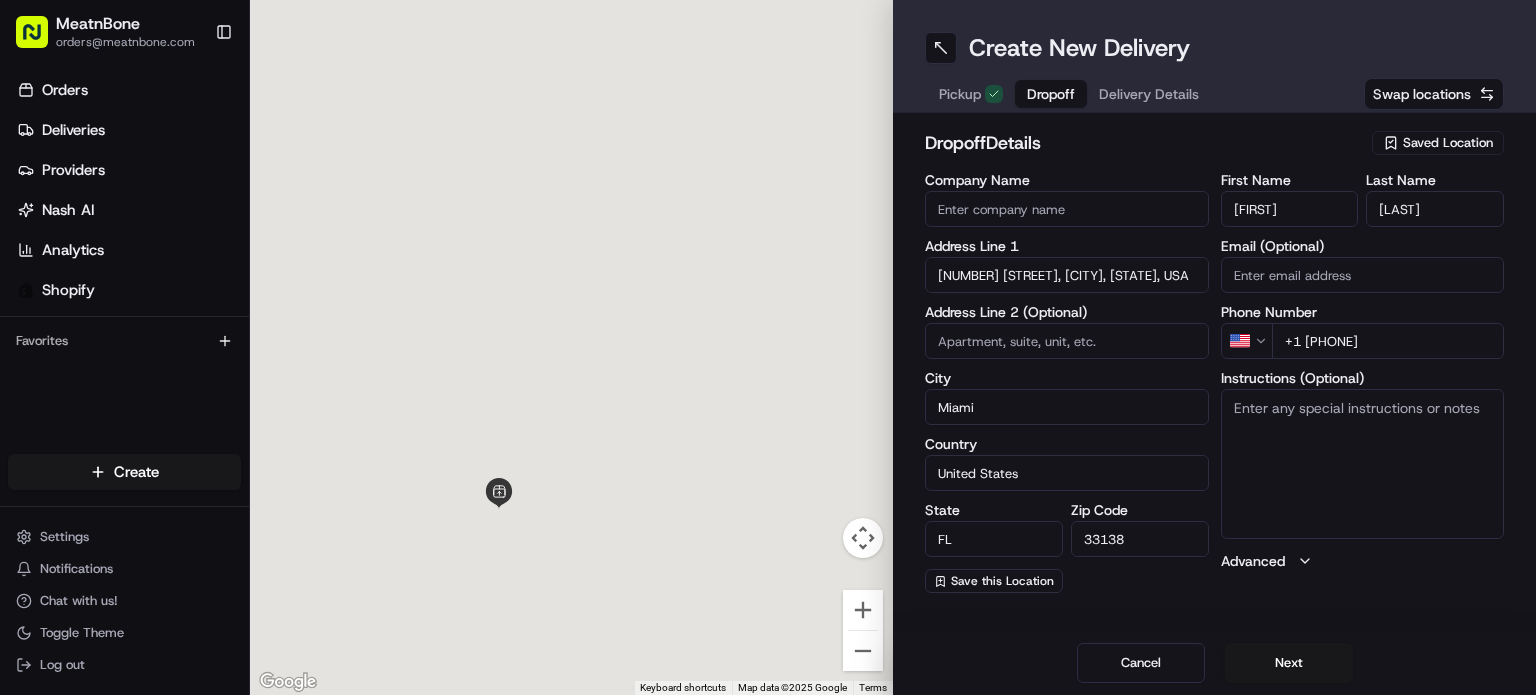 type on "[NUMBER] [STREET]" 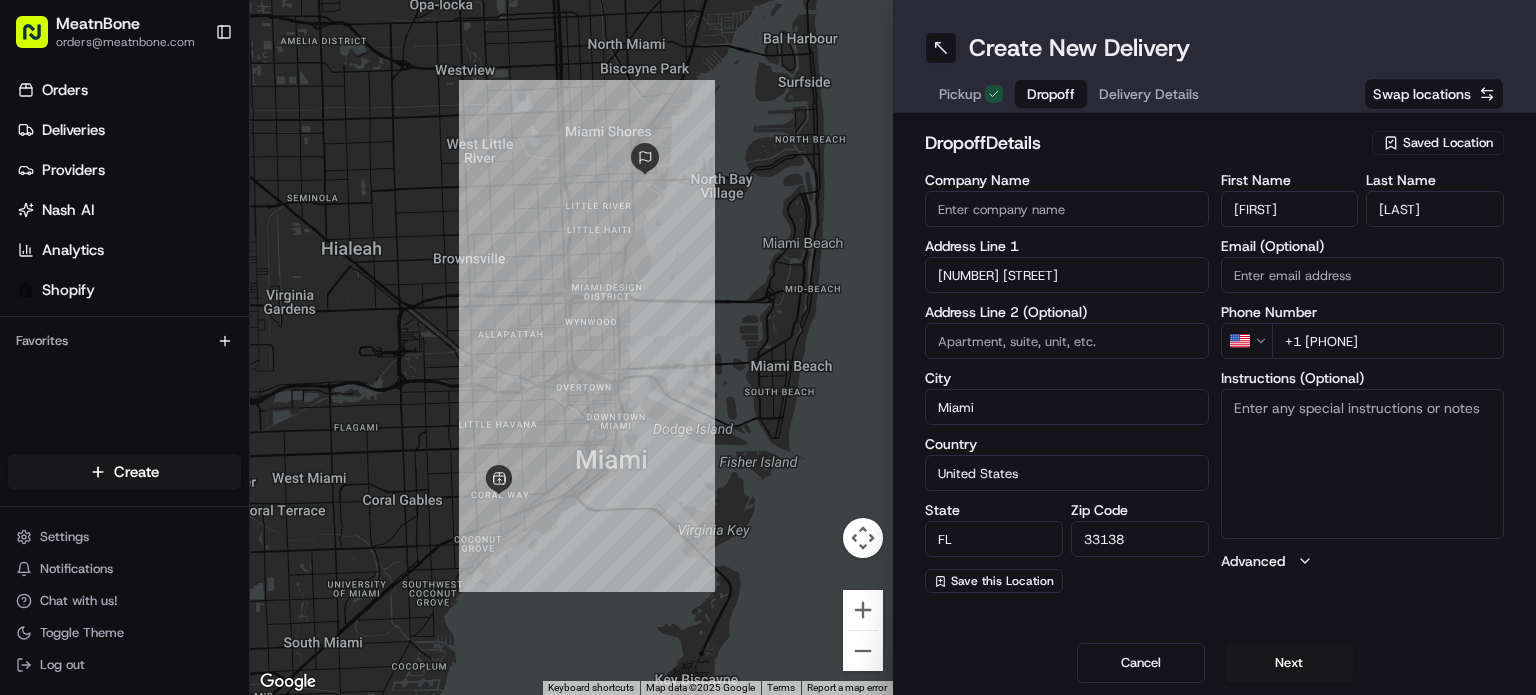 click on "Instructions (Optional)" at bounding box center (1363, 464) 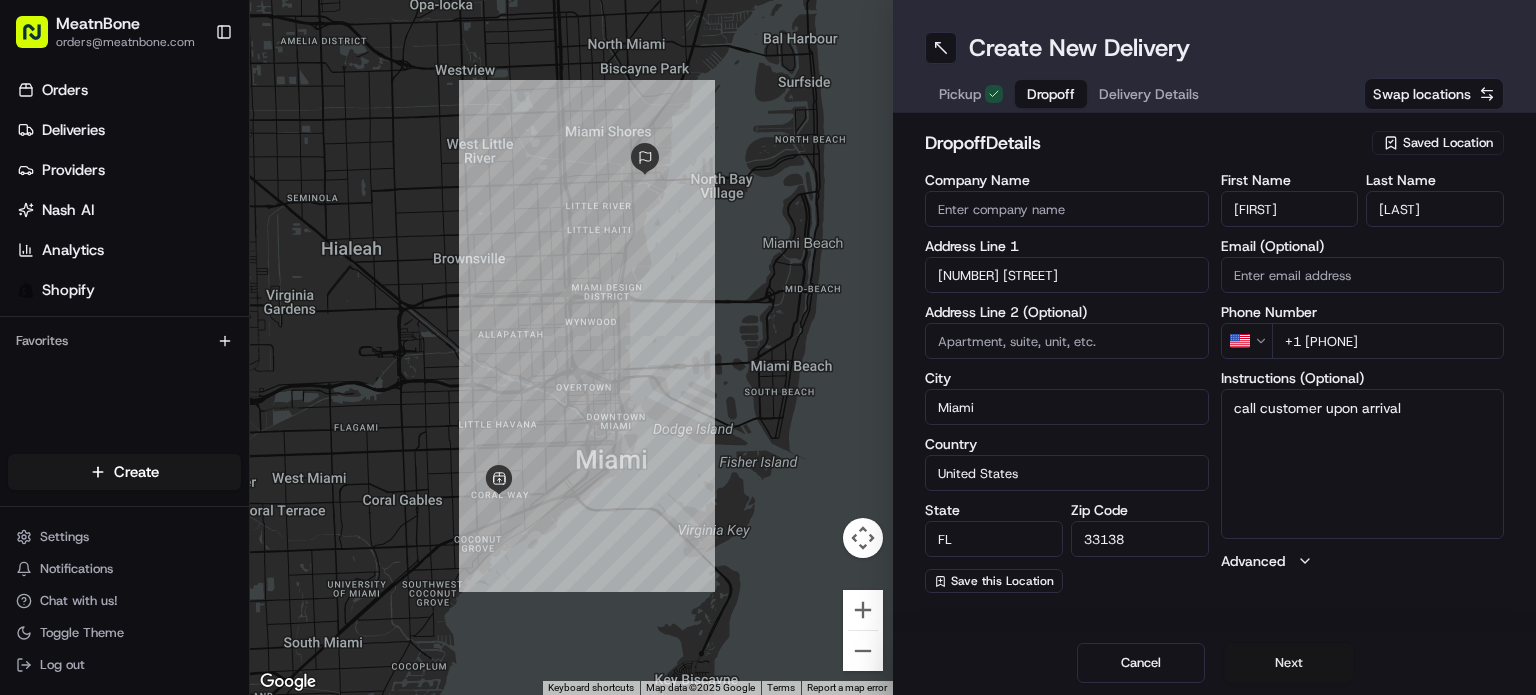 type on "call customer upon arrival" 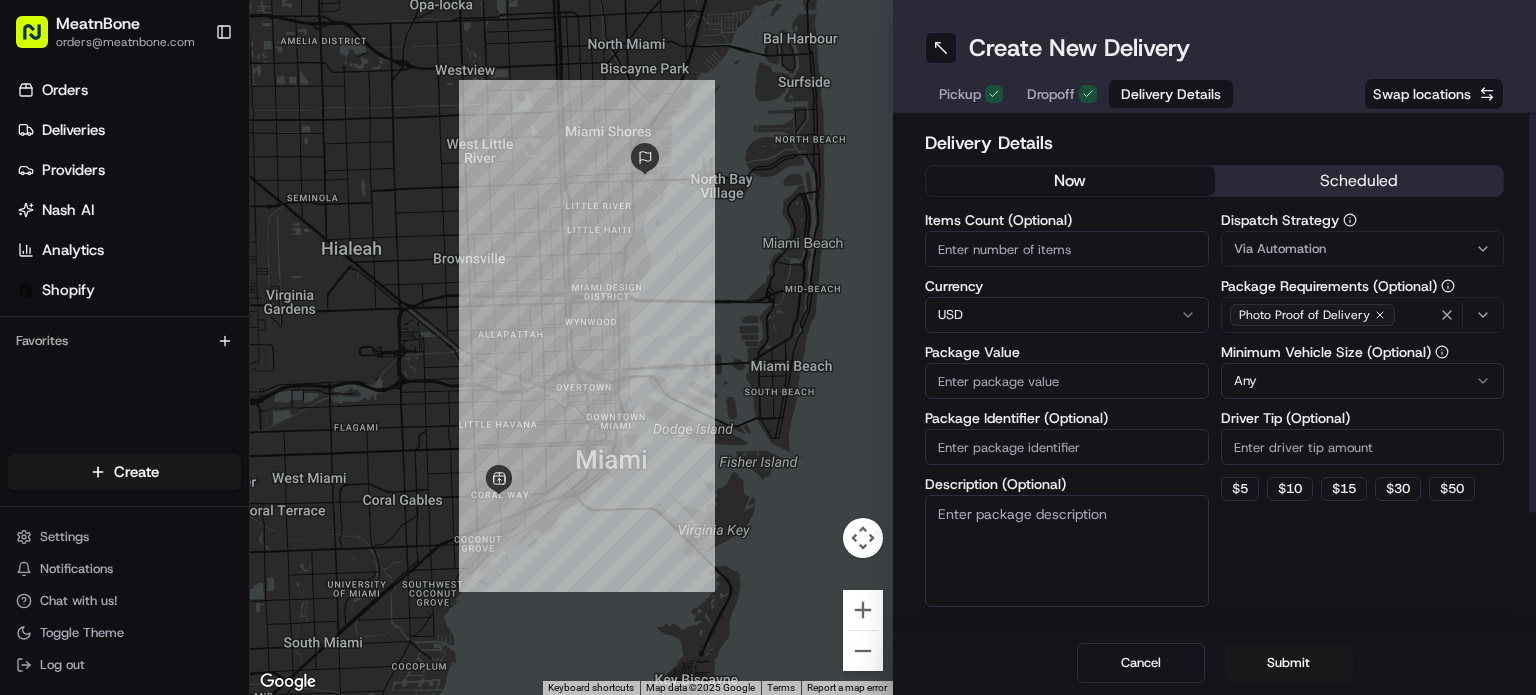 click on "Items Count (Optional)" at bounding box center [1067, 249] 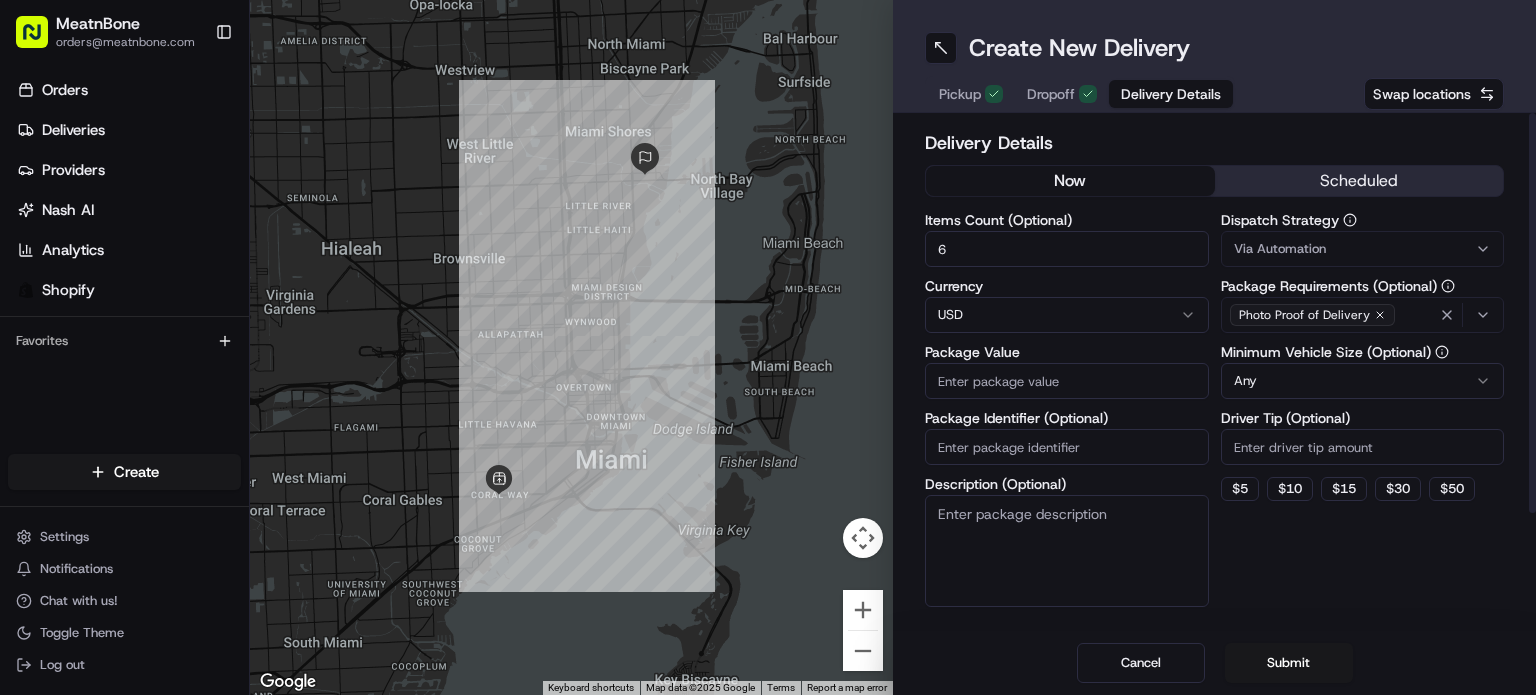 type on "6" 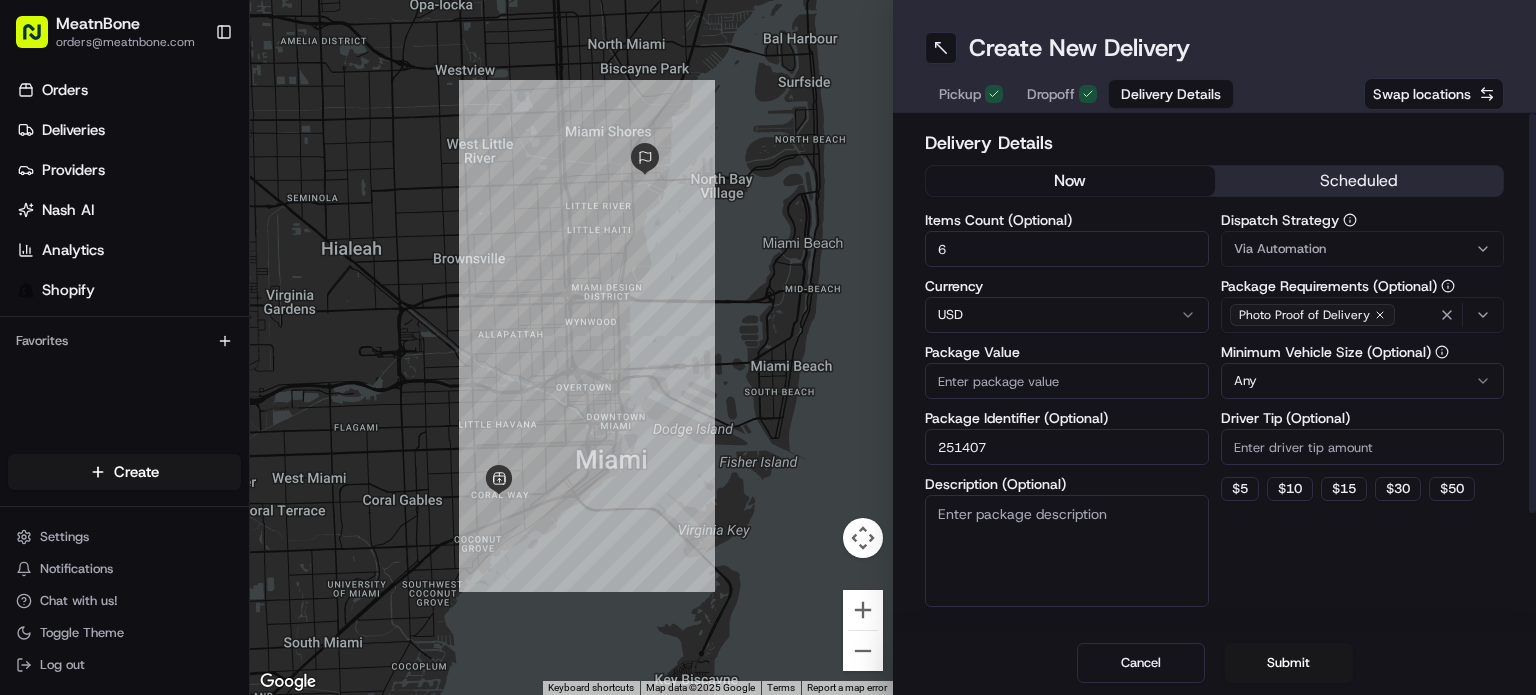 type on "251407" 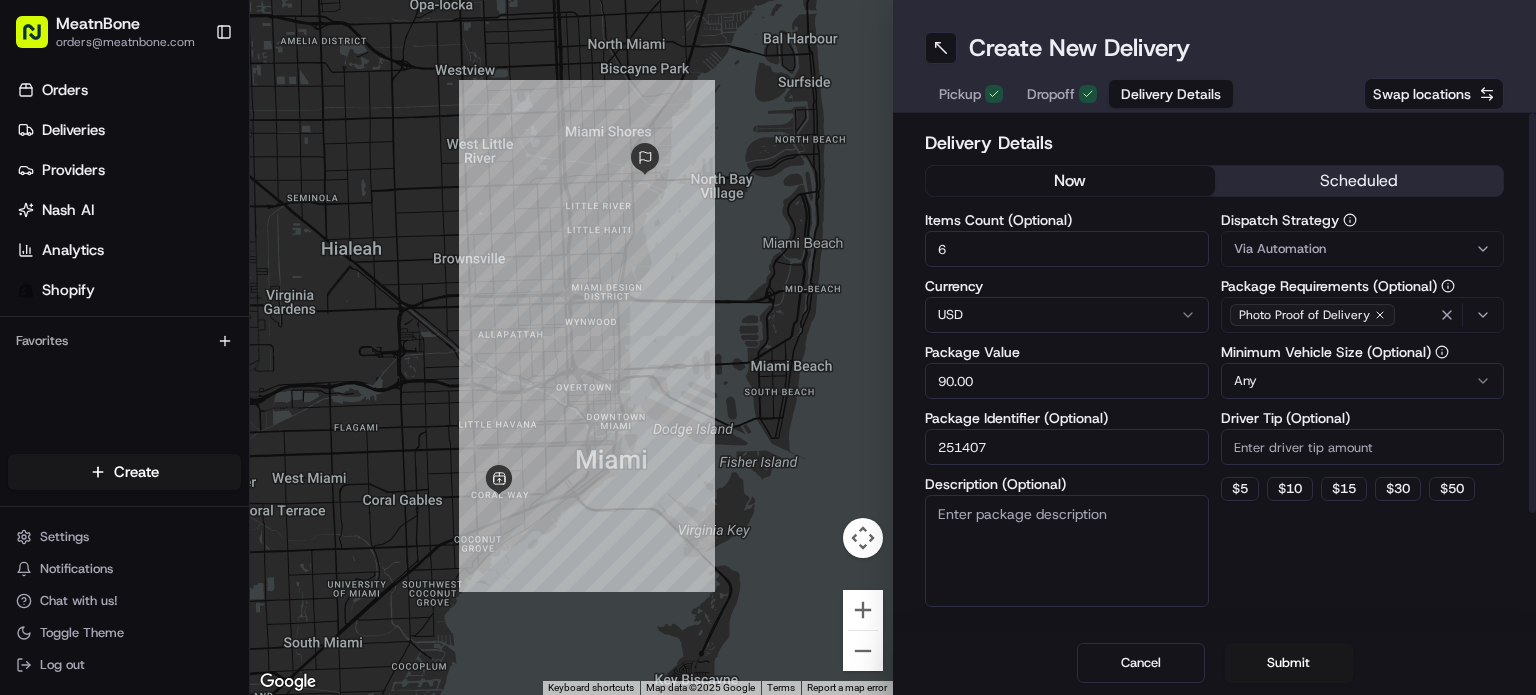 type on "90.00" 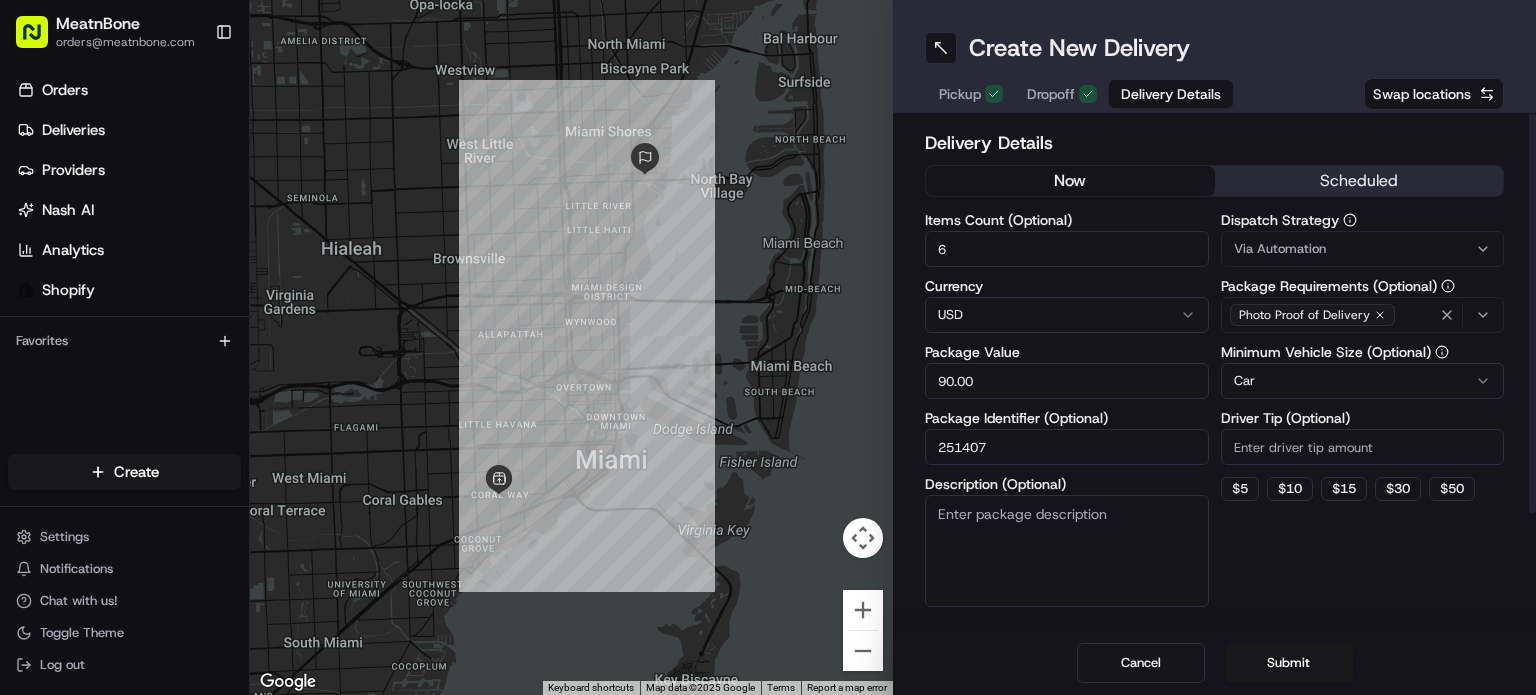 click on "Dispatch Strategy Via Automation Package Requirements (Optional) Photo Proof of Delivery Minimum Vehicle Size (Optional) Car Driver Tip (Optional) $ 5 $ 10 $ 15 $ 30 $ 50" at bounding box center (1363, 410) 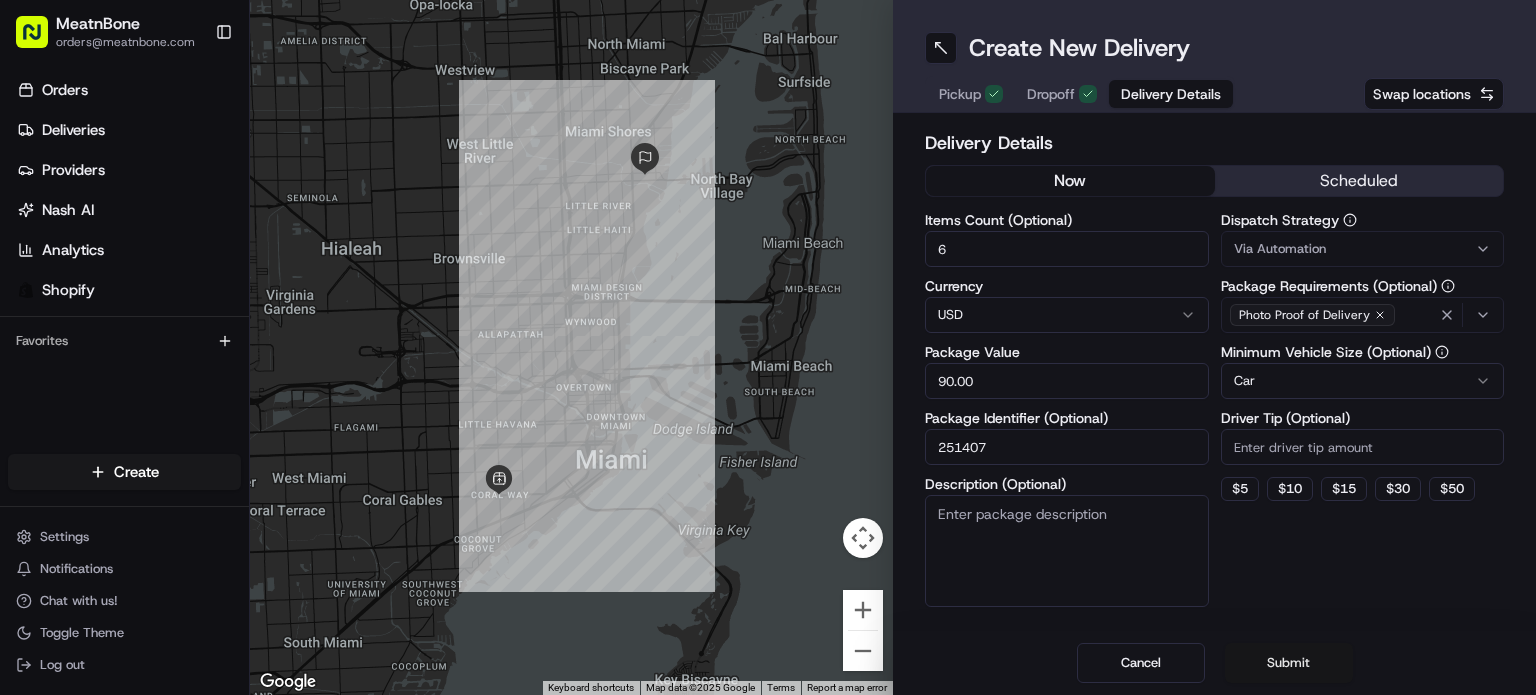 click on "Submit" at bounding box center [1289, 663] 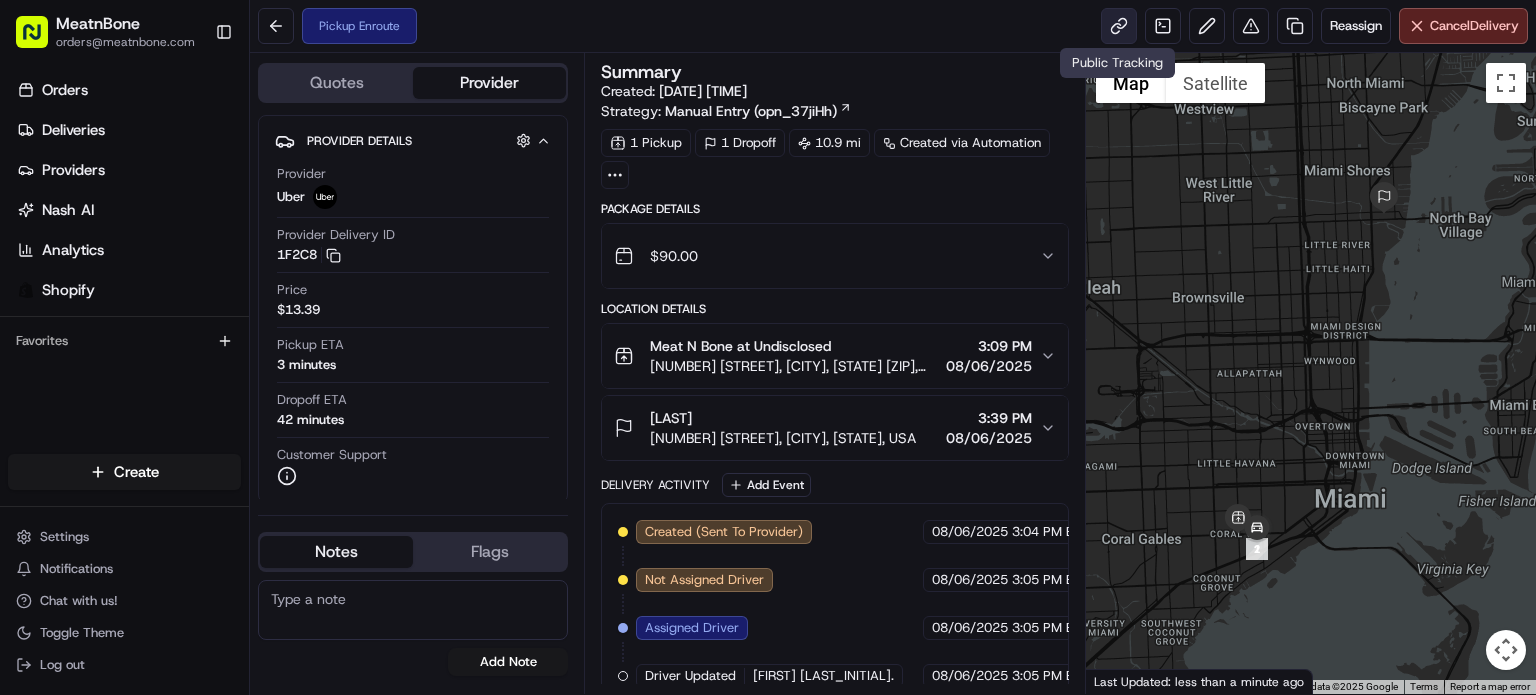 click at bounding box center [1119, 26] 